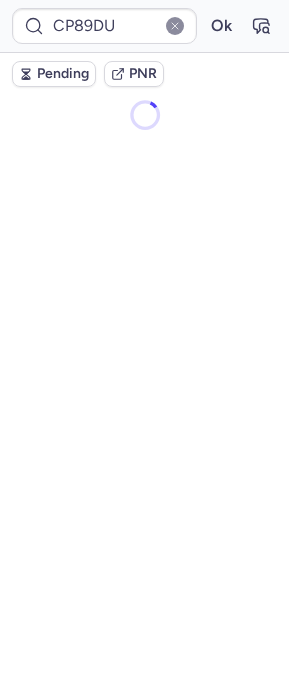 scroll, scrollTop: 0, scrollLeft: 0, axis: both 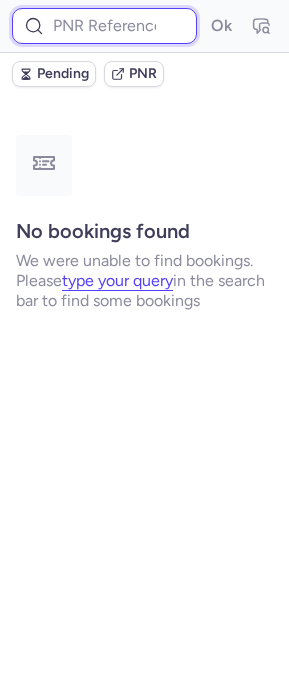 click at bounding box center (104, 26) 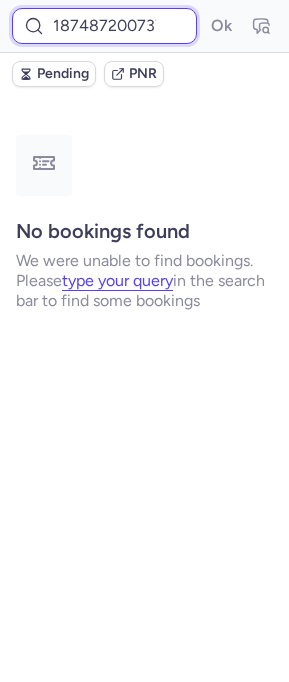 scroll, scrollTop: 0, scrollLeft: 69, axis: horizontal 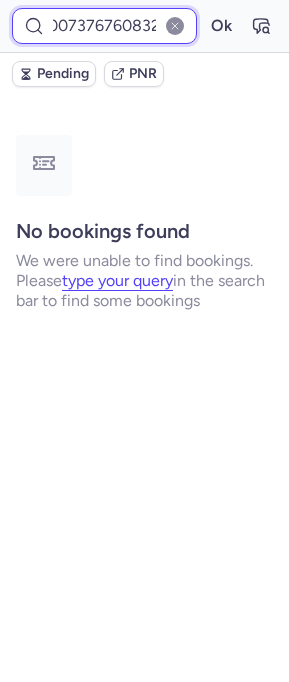 type on "1874872007376760832" 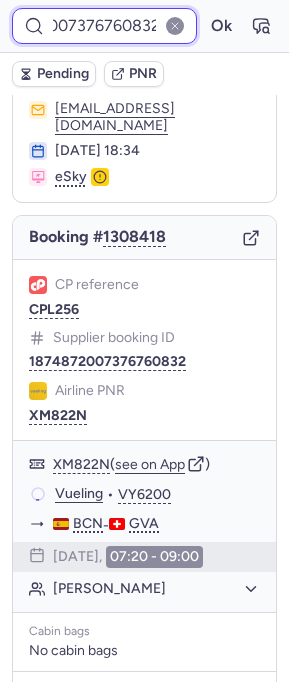 scroll, scrollTop: 76, scrollLeft: 0, axis: vertical 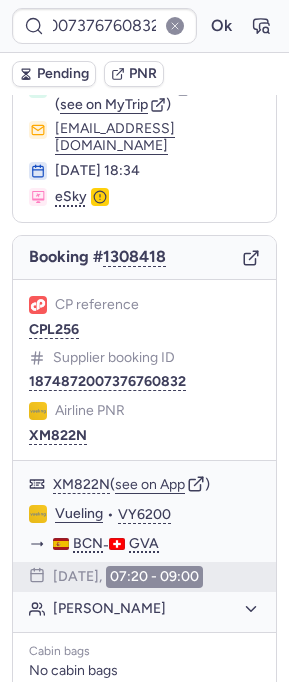 click 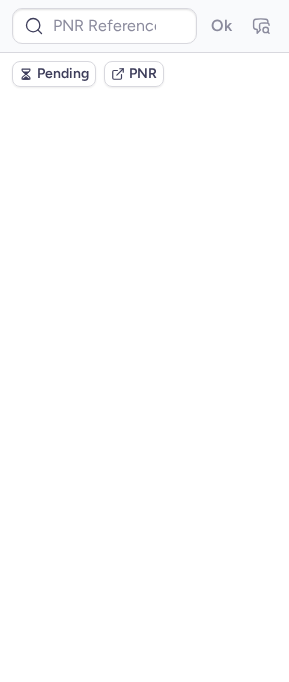 scroll, scrollTop: 0, scrollLeft: 0, axis: both 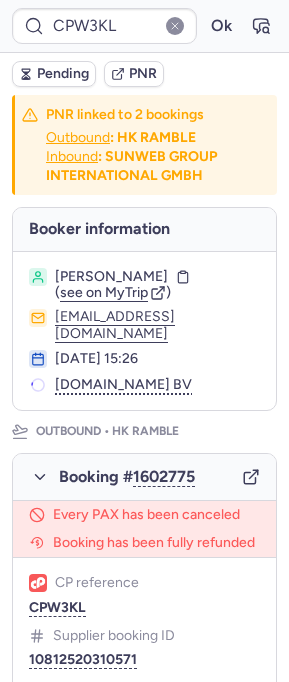 type on "CP89DU" 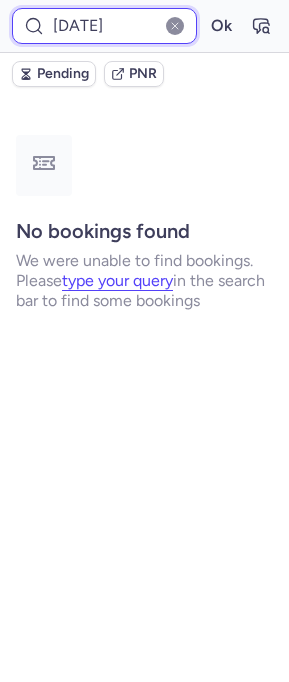 click on "[DATE]" at bounding box center [104, 26] 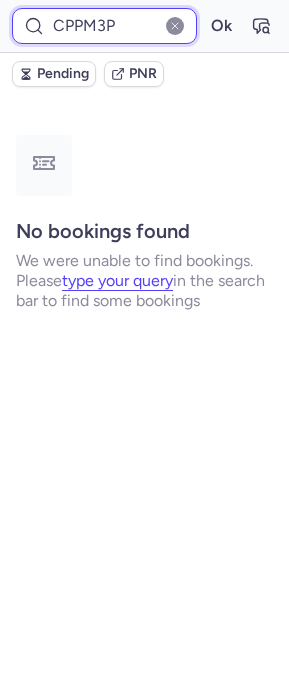 click on "Ok" at bounding box center [221, 26] 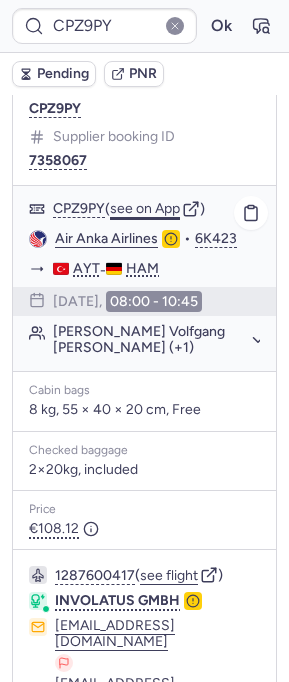 scroll, scrollTop: 491, scrollLeft: 0, axis: vertical 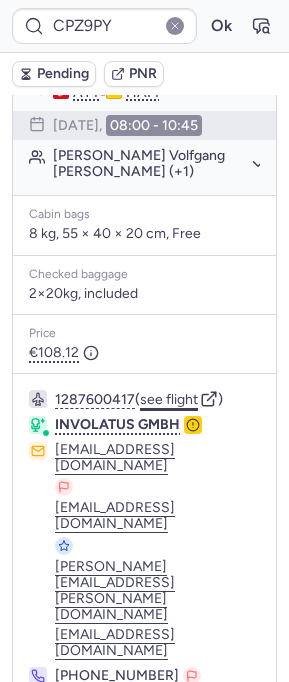 click on "see flight" 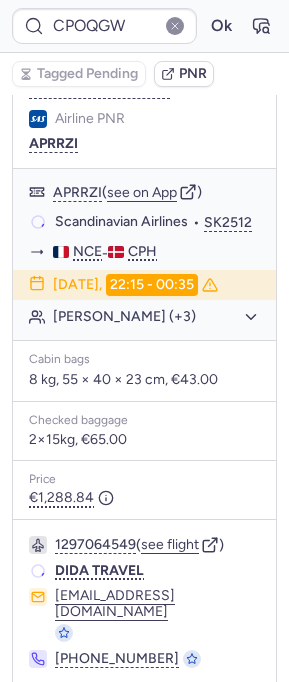 scroll, scrollTop: 362, scrollLeft: 0, axis: vertical 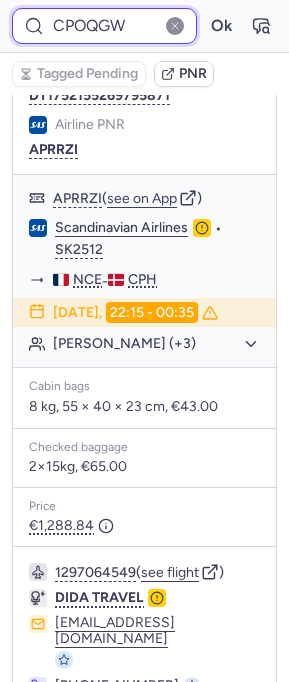 click on "CPOQGW" at bounding box center [104, 26] 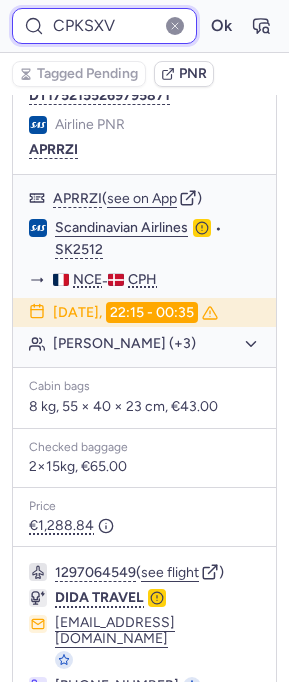 click on "Ok" at bounding box center (221, 26) 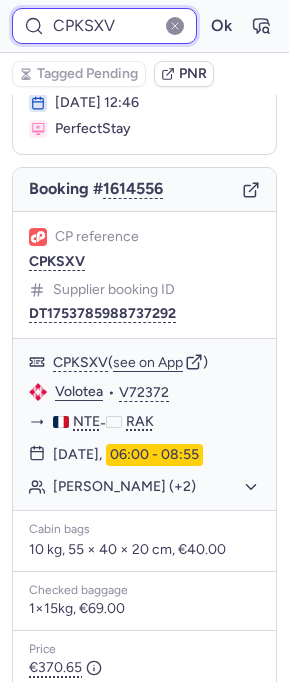 scroll, scrollTop: 105, scrollLeft: 0, axis: vertical 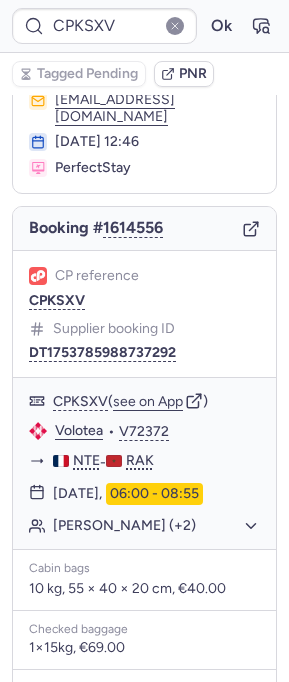 click 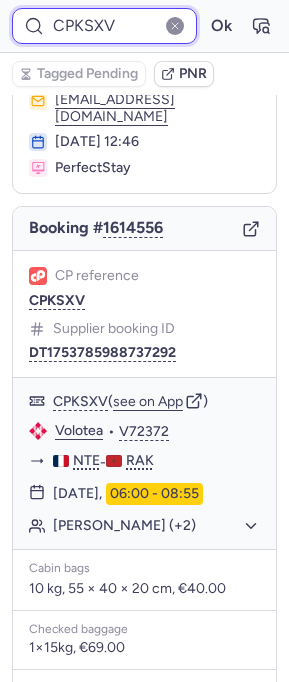 click on "CPKSXV" at bounding box center [104, 26] 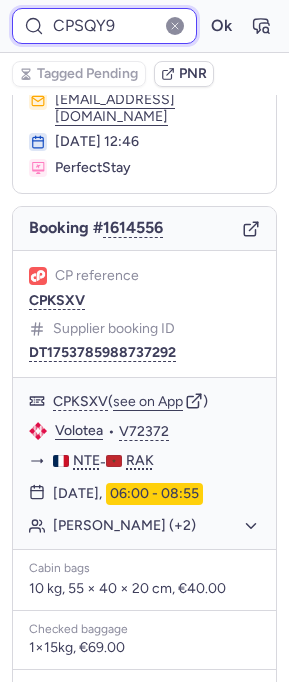 click on "Ok" at bounding box center [221, 26] 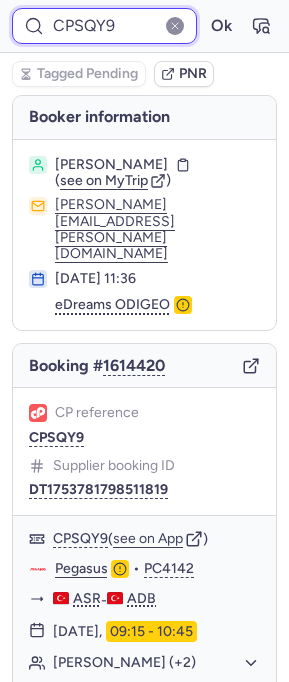 scroll, scrollTop: 13, scrollLeft: 0, axis: vertical 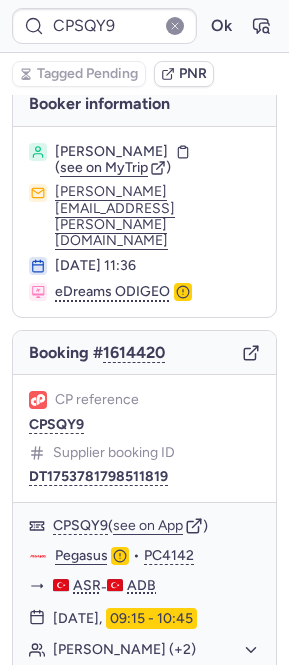click 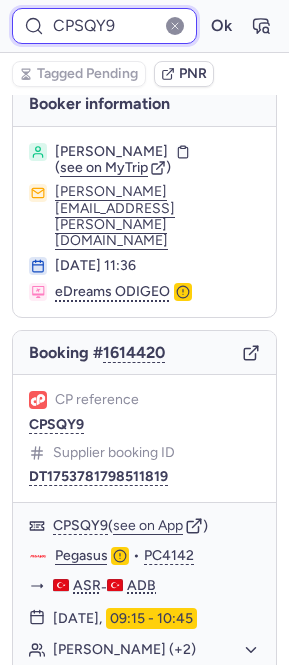click on "CPSQY9" at bounding box center (104, 26) 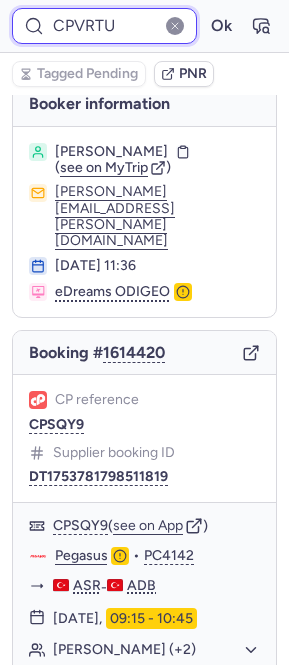 type on "CPVRTU" 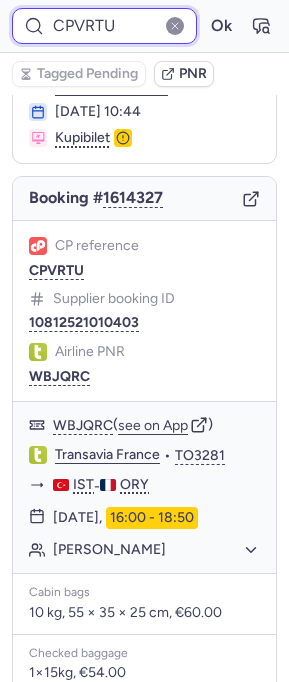 scroll, scrollTop: 149, scrollLeft: 0, axis: vertical 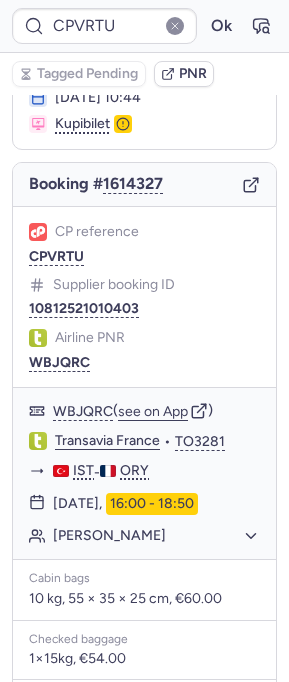 click on "Booking # 1614327" at bounding box center (144, 185) 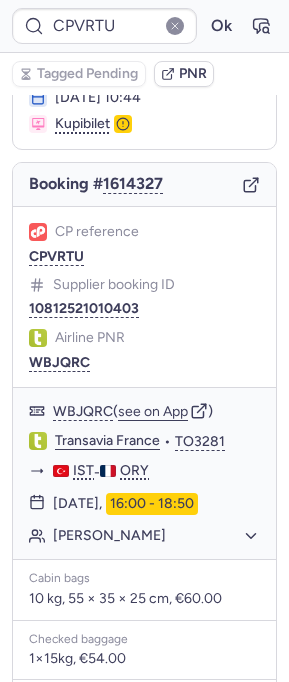 type 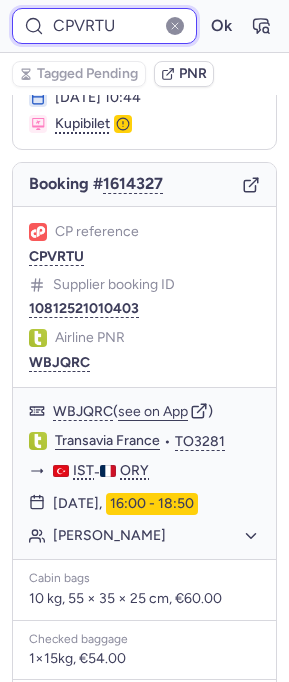 click on "CPVRTU" at bounding box center [104, 26] 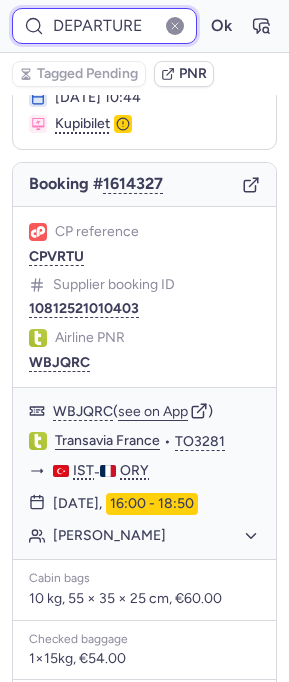 scroll, scrollTop: 0, scrollLeft: 2, axis: horizontal 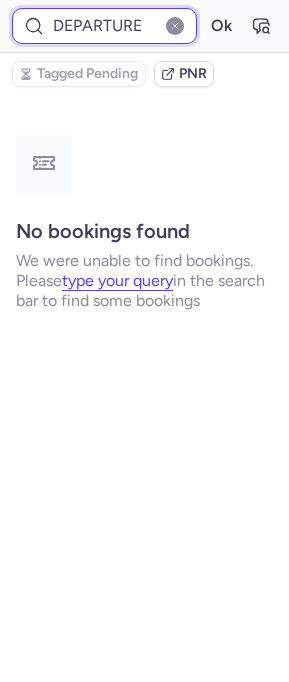 click on "DEPARTURE  Ok" at bounding box center (144, 26) 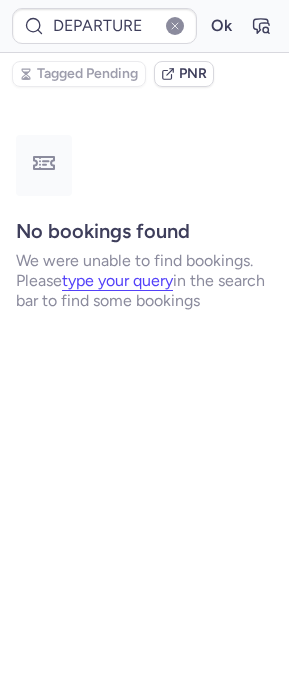 click on "DEPARTURE  Ok" at bounding box center (144, 26) 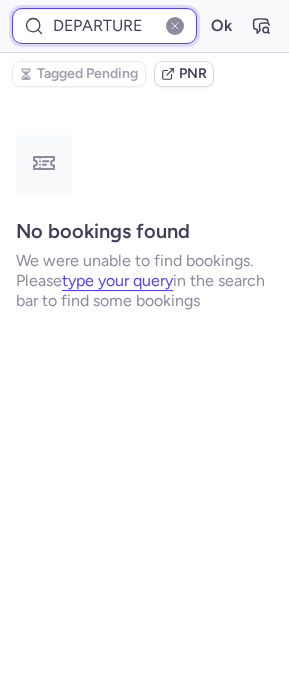 click on "DEPARTURE" at bounding box center [104, 26] 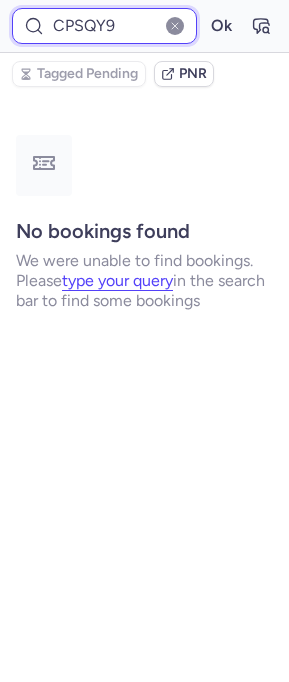 click on "Ok" at bounding box center [221, 26] 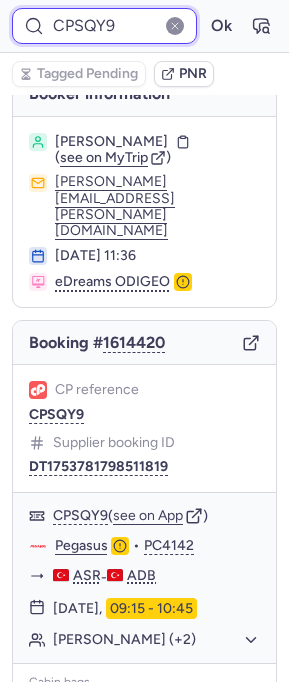 scroll, scrollTop: 30, scrollLeft: 0, axis: vertical 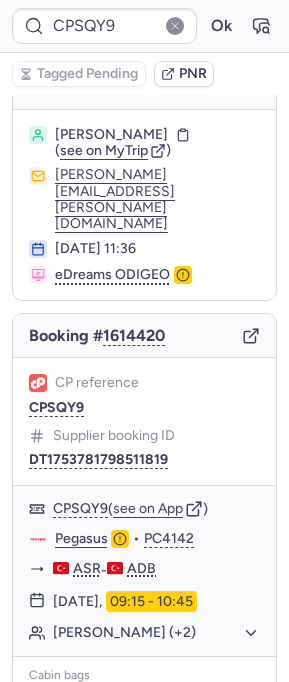 click 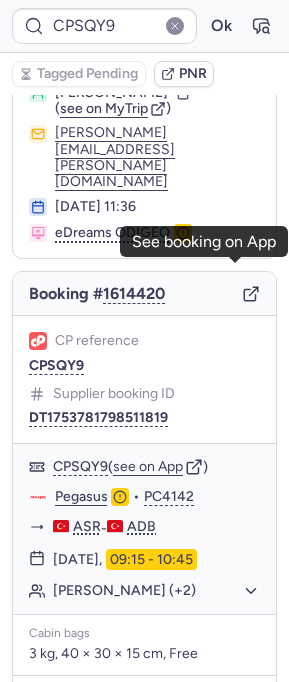 scroll, scrollTop: 0, scrollLeft: 0, axis: both 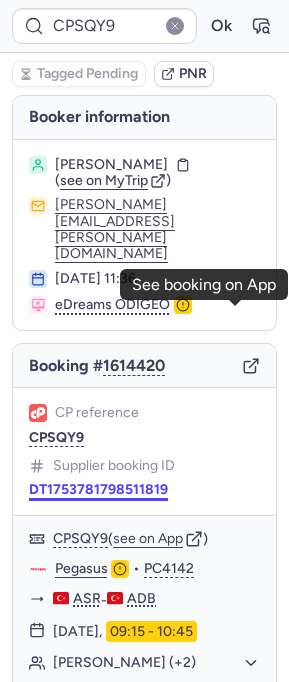 click on "DT1753781798511819" at bounding box center [98, 490] 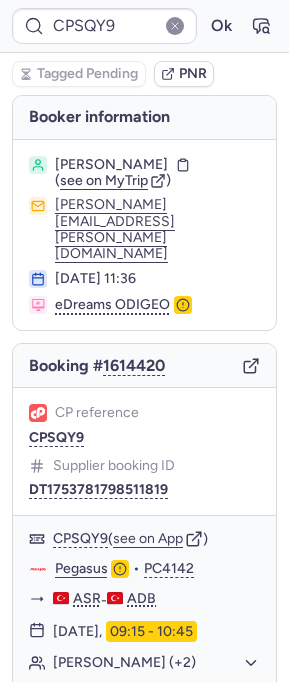 type on "CP89DU" 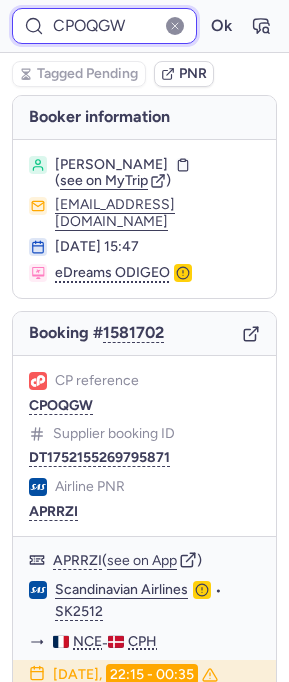 click on "CPOQGW" at bounding box center (104, 26) 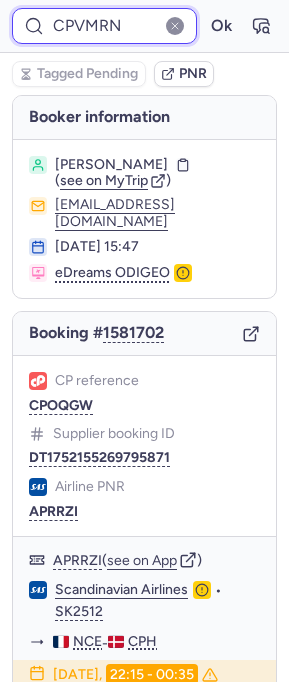 type on "CPVMRN" 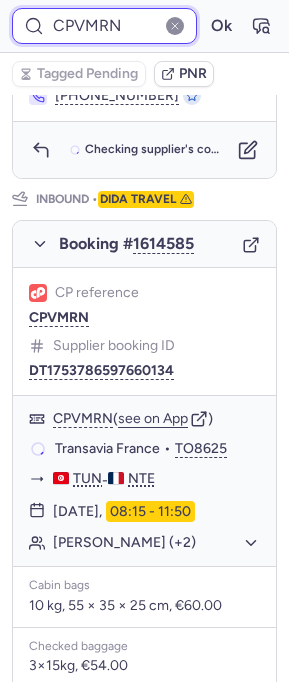 scroll, scrollTop: 1255, scrollLeft: 0, axis: vertical 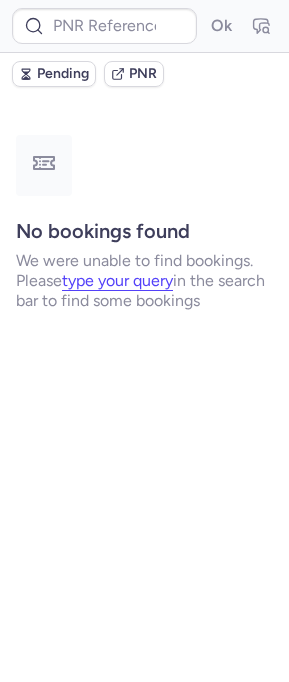 type on "CPW3KL" 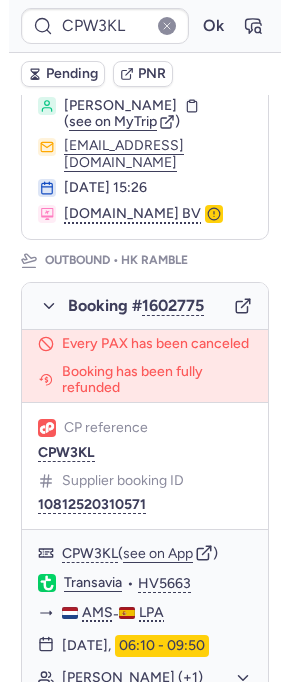 scroll, scrollTop: 111, scrollLeft: 0, axis: vertical 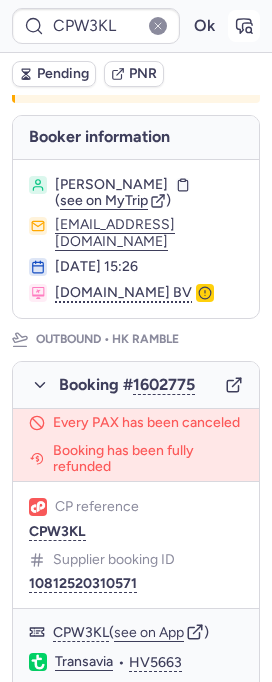 click 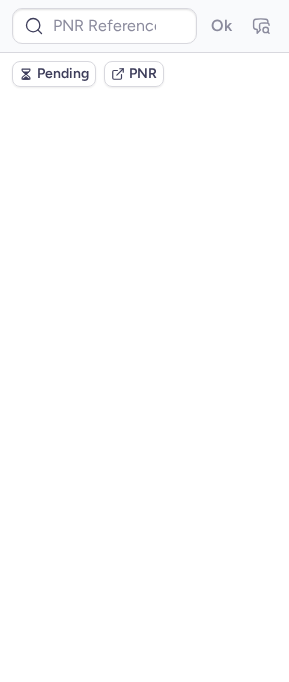 scroll, scrollTop: 0, scrollLeft: 0, axis: both 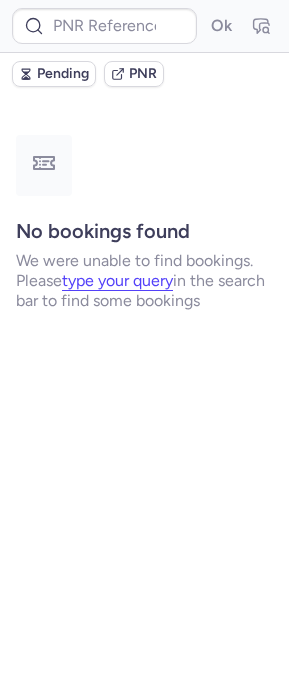 type on "CPW3KL" 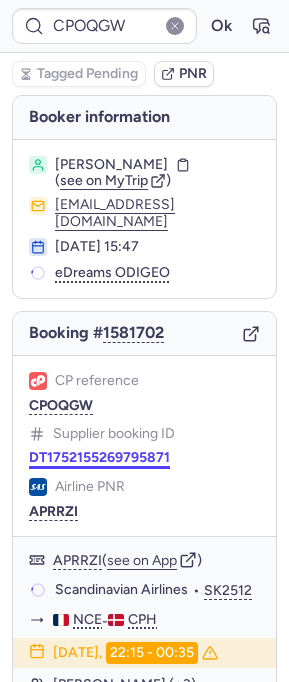 click on "DT1752155269795871" at bounding box center [99, 458] 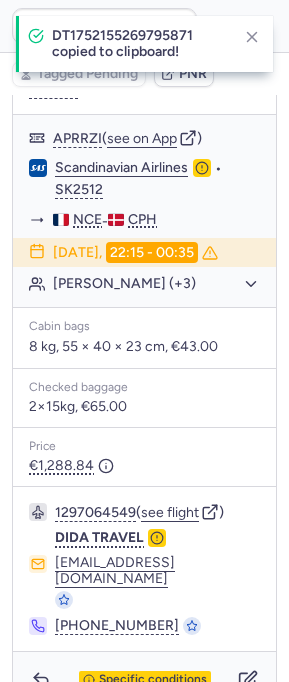 scroll, scrollTop: 0, scrollLeft: 0, axis: both 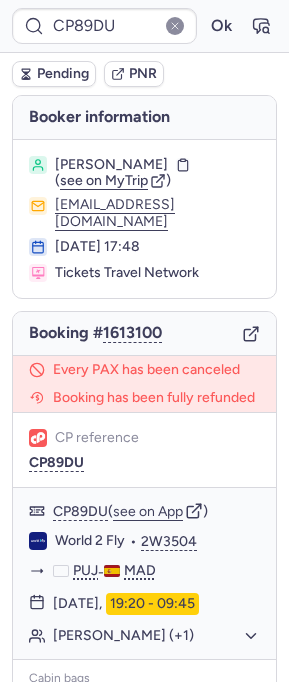 type on "CPI8OG" 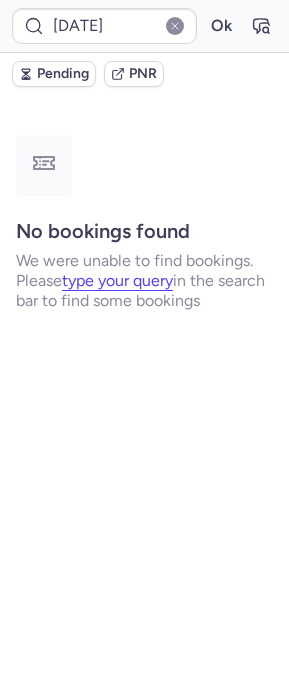 type on "CPOQGW" 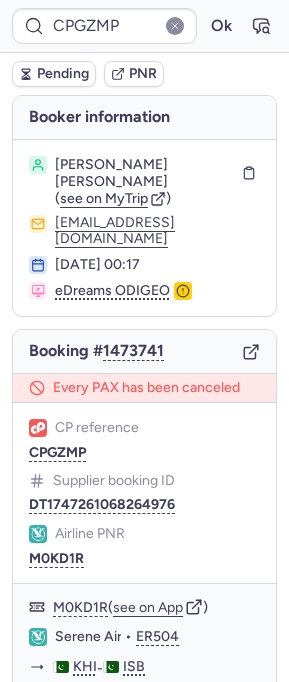 type on "CPOQGW" 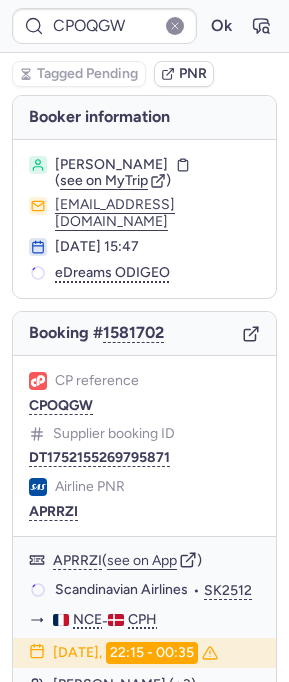 scroll, scrollTop: 15, scrollLeft: 0, axis: vertical 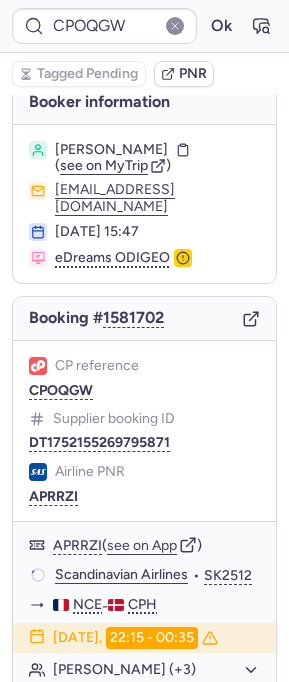 click 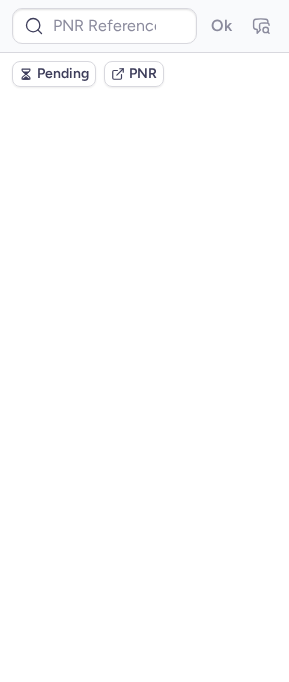 scroll, scrollTop: 0, scrollLeft: 0, axis: both 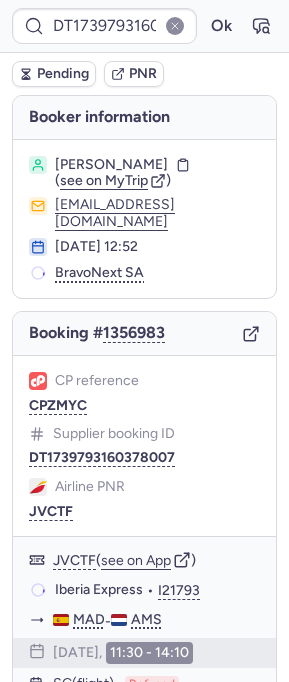 type on "CP743H" 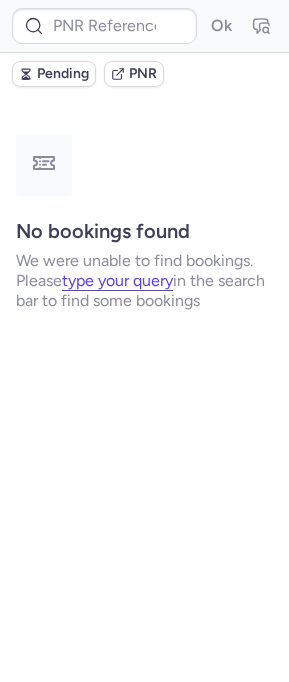 type on "CPTTUQ" 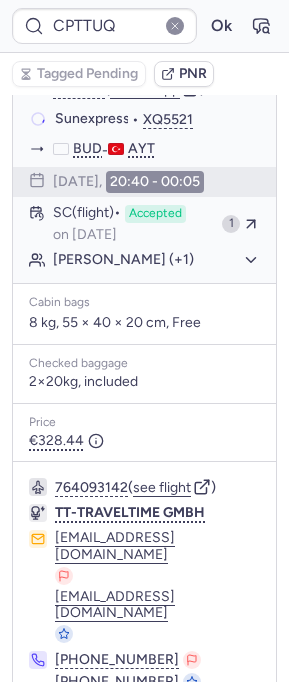 scroll, scrollTop: 0, scrollLeft: 0, axis: both 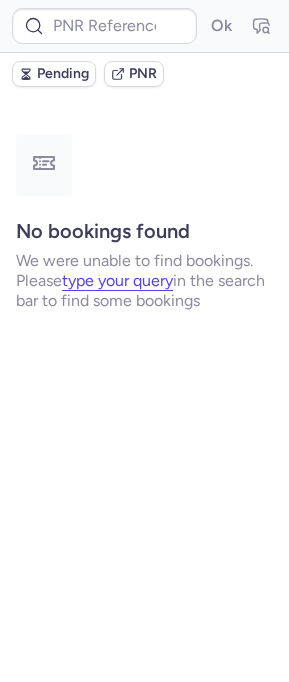 type on "C1143692" 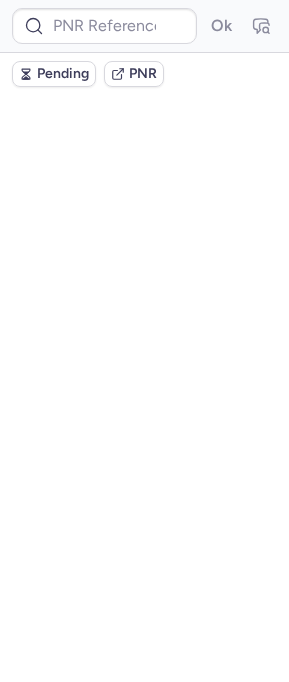 scroll, scrollTop: 0, scrollLeft: 0, axis: both 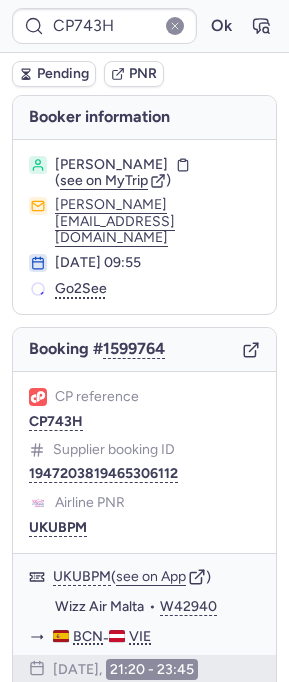 type on "C1143692" 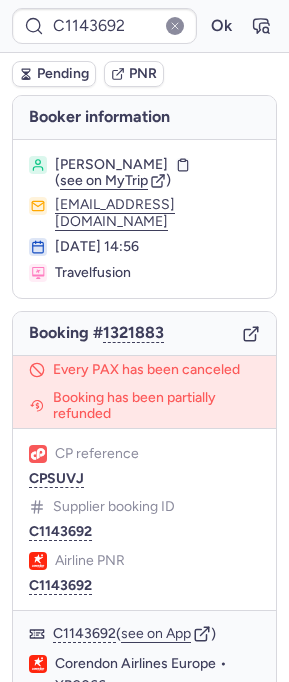 scroll, scrollTop: 307, scrollLeft: 0, axis: vertical 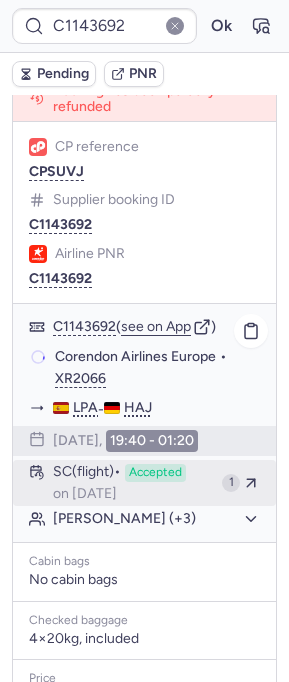 click on "on Jan 24, 2025" at bounding box center (85, 494) 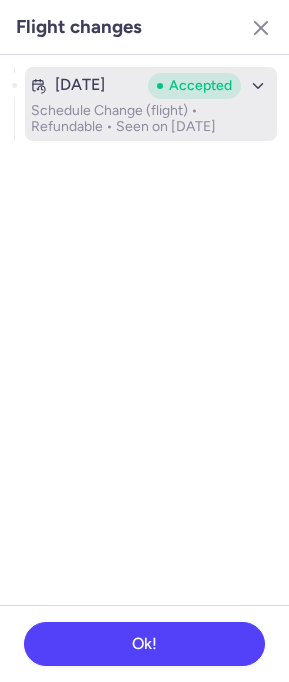 click on "Jan 22, 2025" at bounding box center [80, 85] 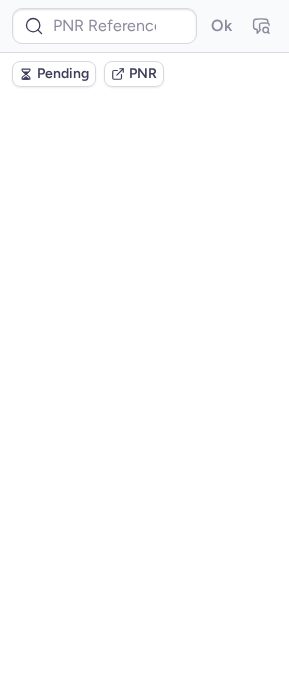 scroll, scrollTop: 0, scrollLeft: 0, axis: both 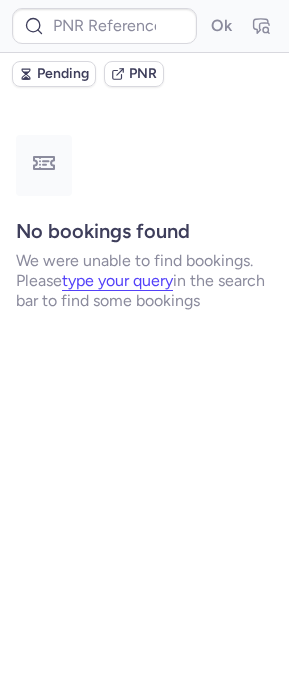 type on "CPTTUQ" 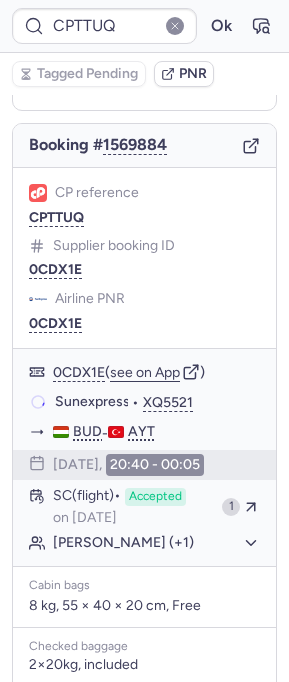 scroll, scrollTop: 264, scrollLeft: 0, axis: vertical 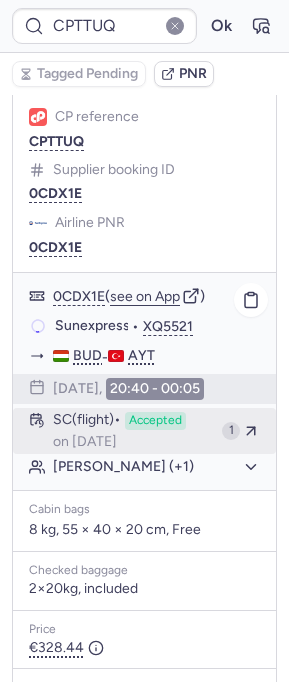 click on "SC   (flight)  Accepted  on [DATE] 1" 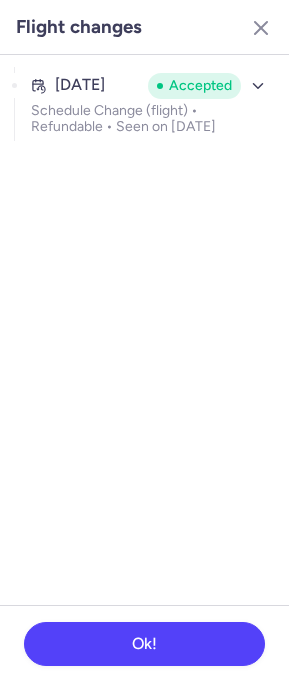 click on "Flight changes" 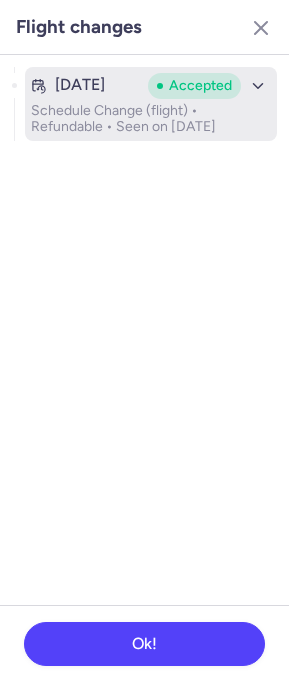 click on "Schedule Change (flight) • Refundable • Seen on [DATE]" at bounding box center (151, 119) 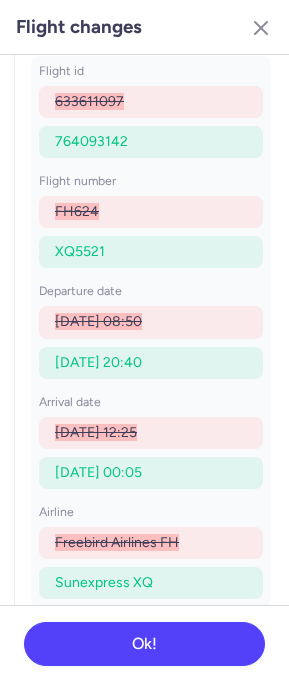 scroll, scrollTop: 0, scrollLeft: 0, axis: both 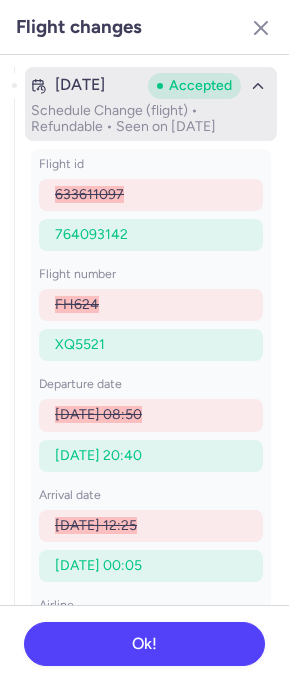 click 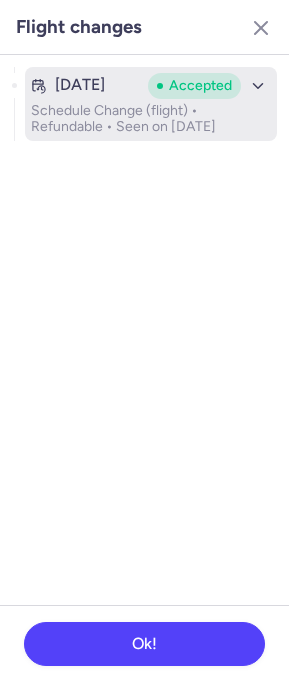 type 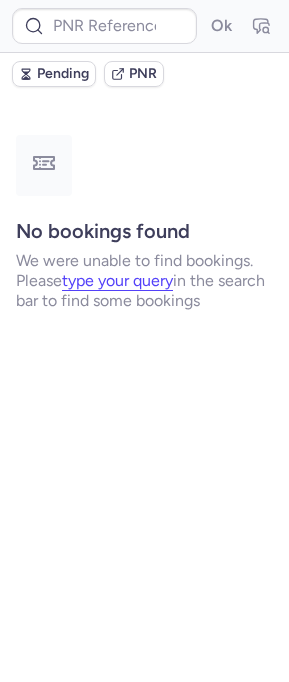 scroll, scrollTop: 0, scrollLeft: 0, axis: both 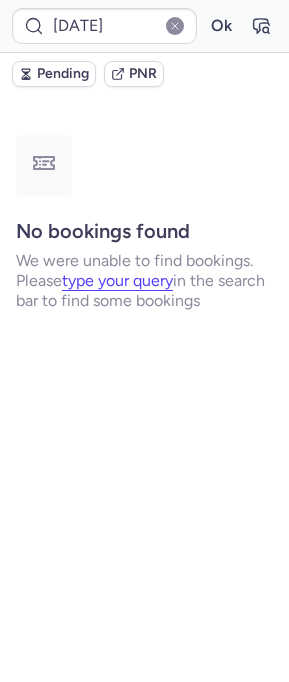 type on "CPOQGW" 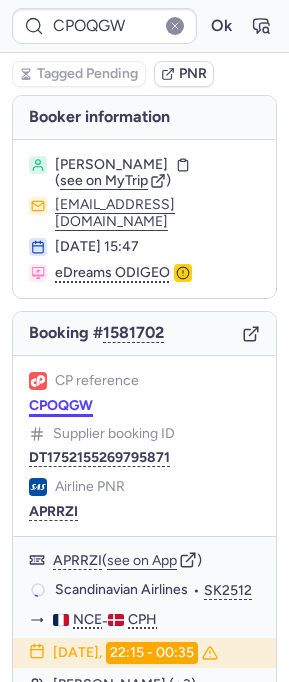 click on "CPOQGW" at bounding box center [61, 406] 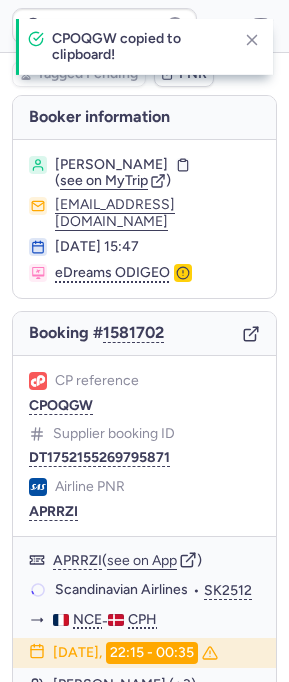 type 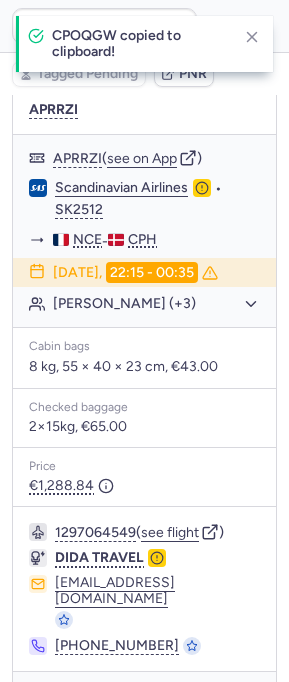scroll, scrollTop: 0, scrollLeft: 0, axis: both 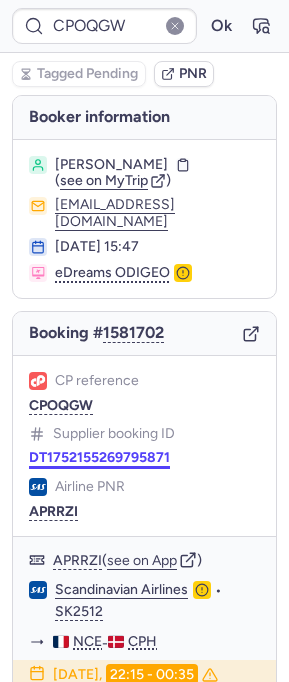 click on "DT1752155269795871" at bounding box center (99, 458) 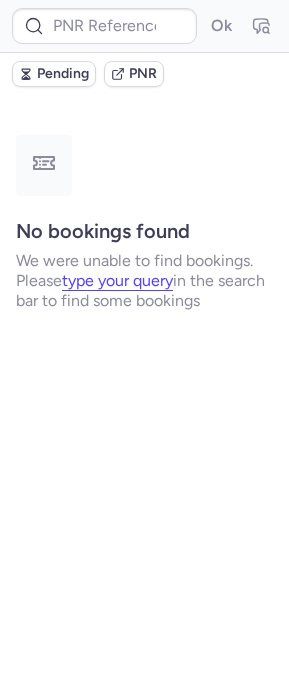 type on "C1143692" 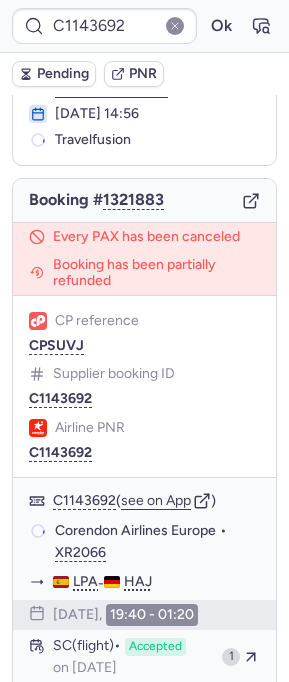 scroll, scrollTop: 283, scrollLeft: 0, axis: vertical 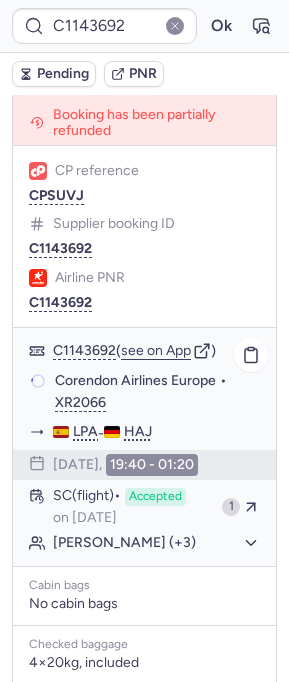 click on "Erik RUSS (+3)" 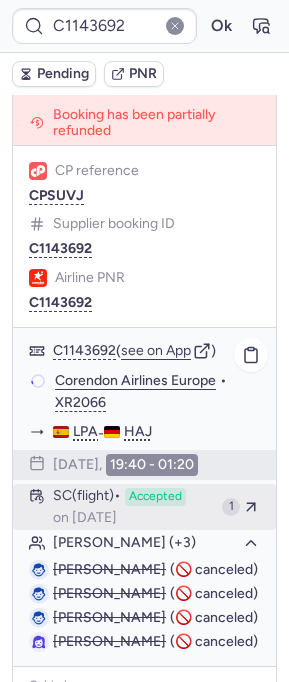 click on "SC   (flight)" at bounding box center [87, 497] 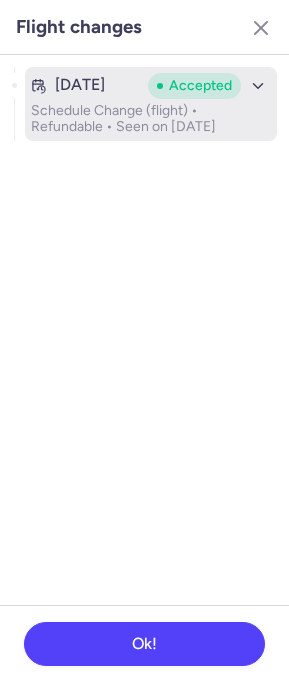 click on "Jan 22, 2025 Accepted Schedule Change (flight) • Refundable • Seen on Jan 24, 2025" at bounding box center [151, 104] 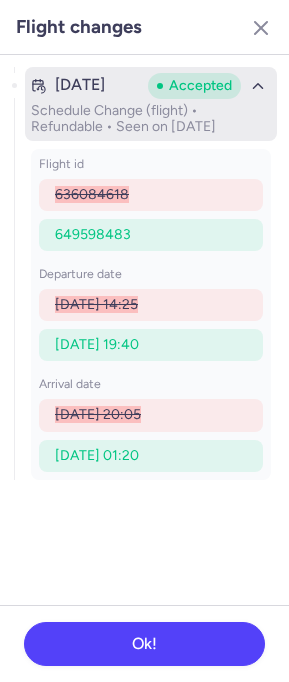 click on "Accepted" at bounding box center [209, 86] 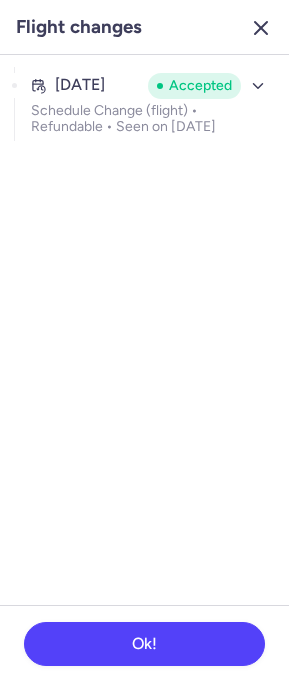click 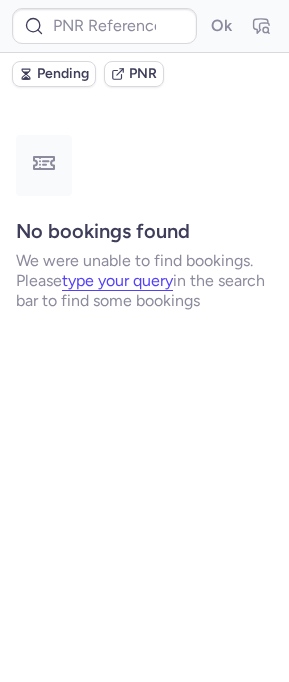 scroll, scrollTop: 0, scrollLeft: 0, axis: both 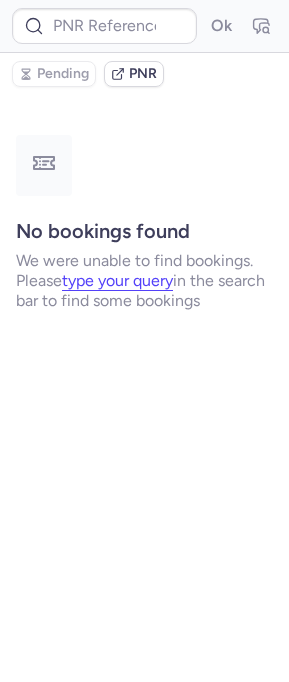 type on "CPZ9PY" 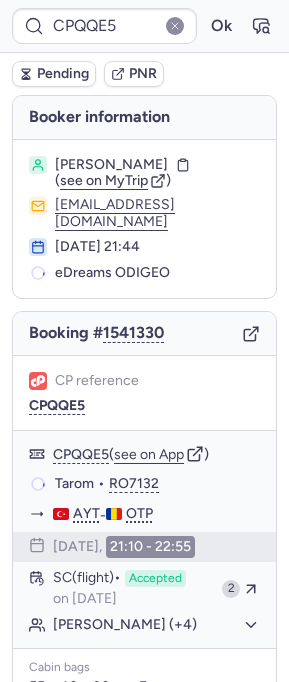 type on "CPYS6U" 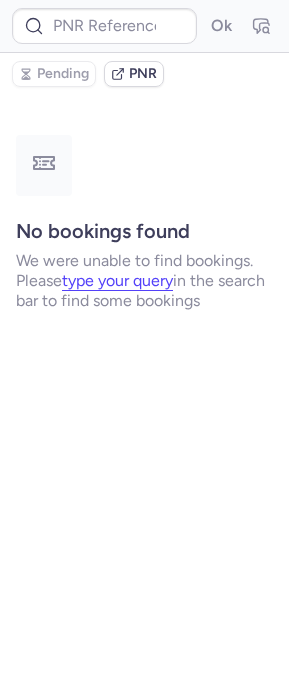 type on "CPKWNF" 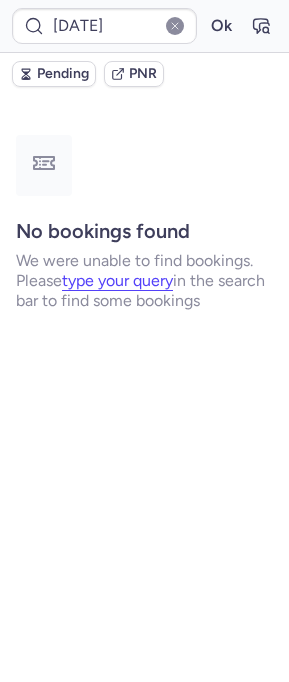type on "CPOQGW" 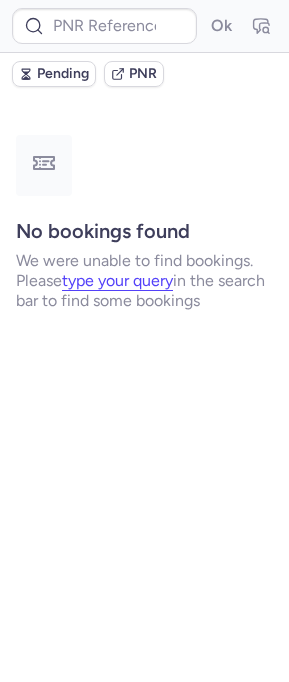 type on "CPGZMP" 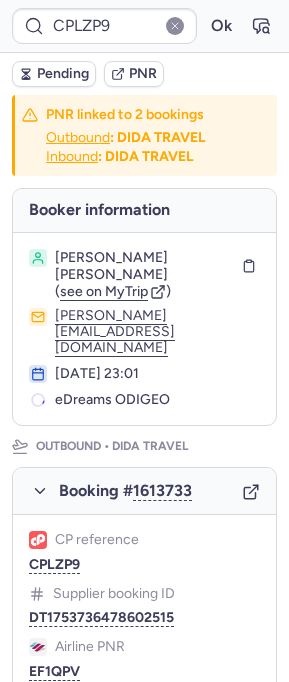type on "CPQQE5" 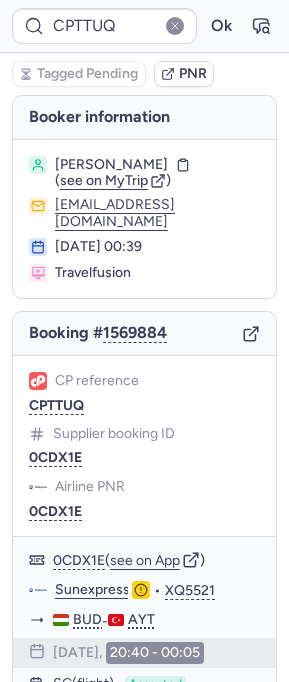 scroll, scrollTop: 161, scrollLeft: 0, axis: vertical 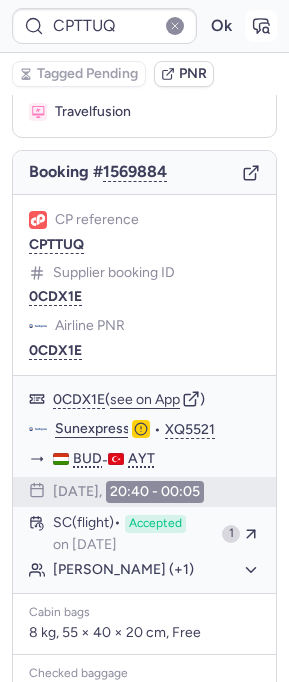click 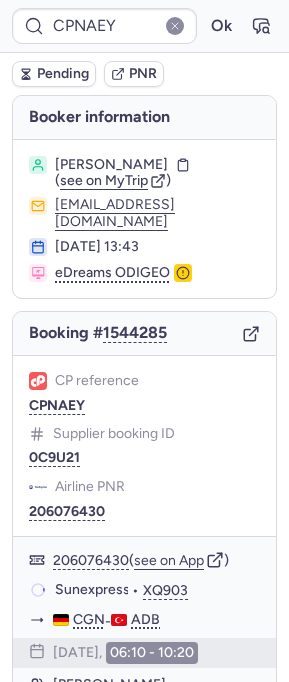 scroll, scrollTop: 425, scrollLeft: 0, axis: vertical 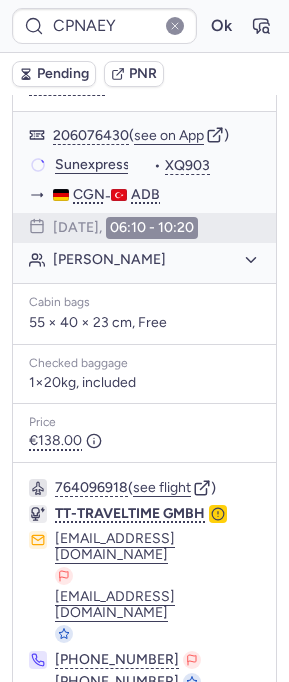 type on "CPTTUQ" 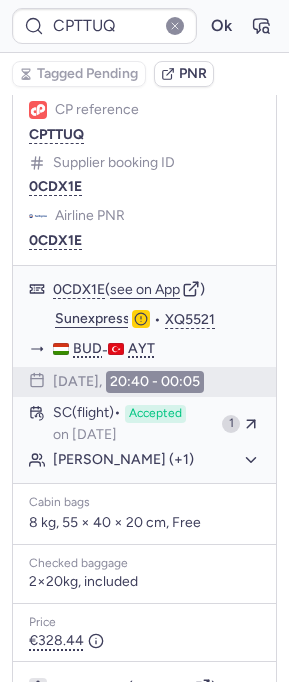 scroll, scrollTop: 273, scrollLeft: 0, axis: vertical 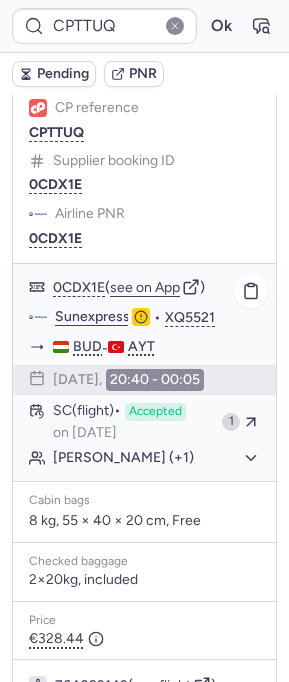 click on "[PERSON_NAME] (+1)" 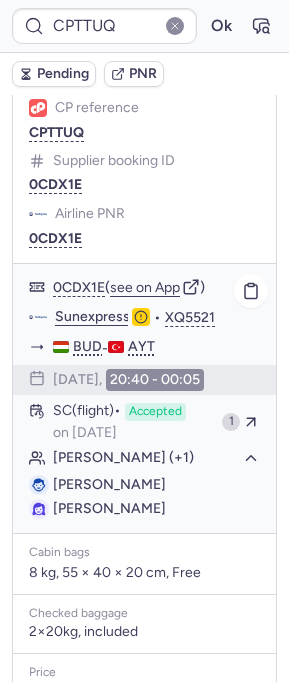 scroll, scrollTop: 265, scrollLeft: 0, axis: vertical 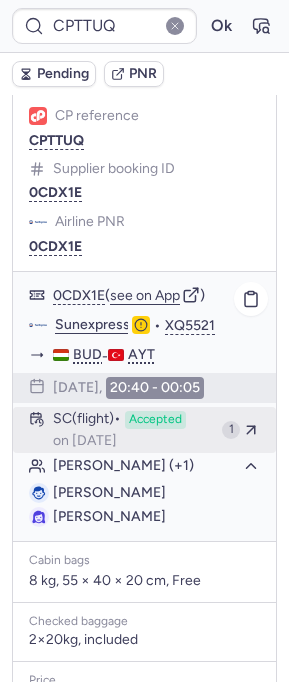 click on "on [DATE]" at bounding box center [85, 441] 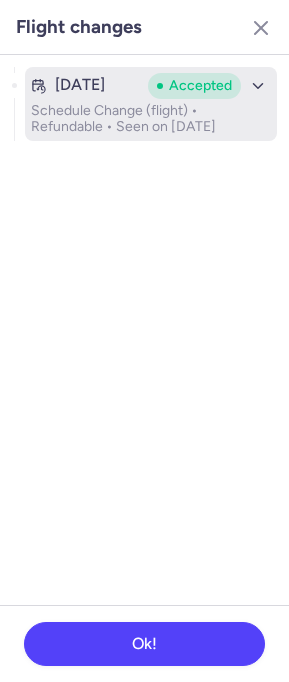 click on "Schedule Change (flight) • Refundable • Seen on [DATE]" at bounding box center [151, 119] 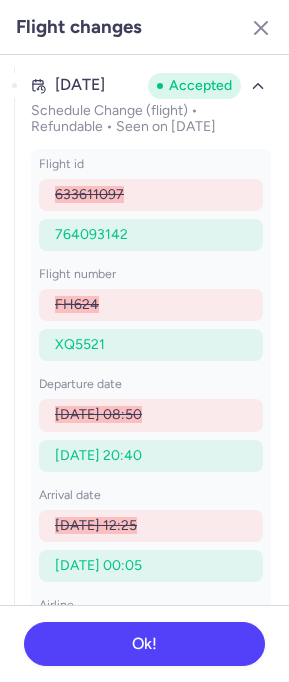 scroll, scrollTop: 93, scrollLeft: 0, axis: vertical 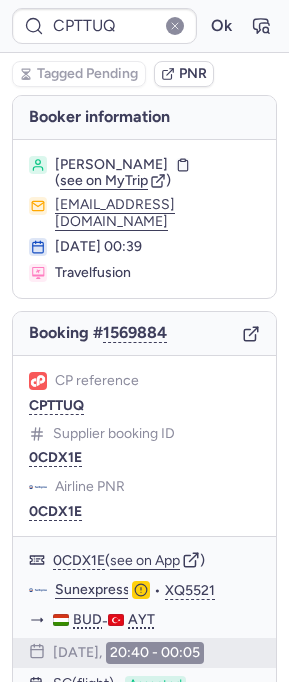 type on "CPQQE5" 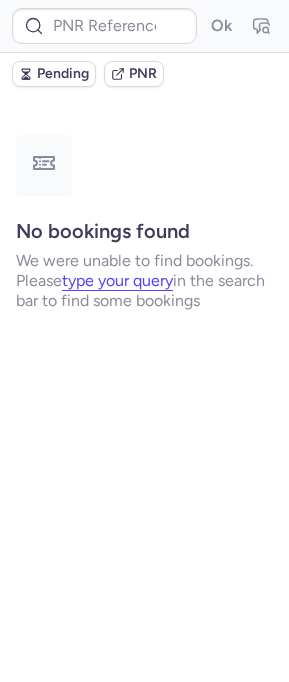 type on "CPTTUQ" 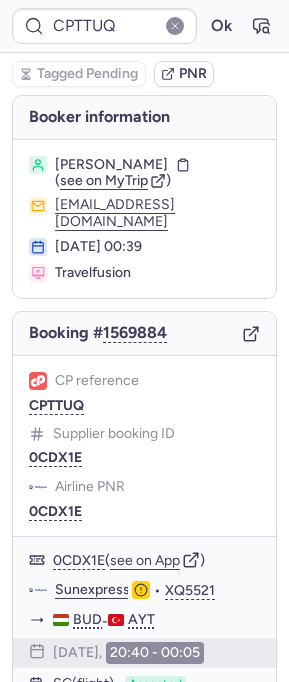 scroll, scrollTop: 300, scrollLeft: 0, axis: vertical 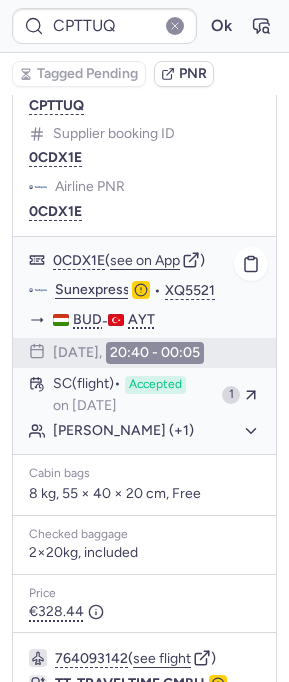 click on "[PERSON_NAME] (+1)" 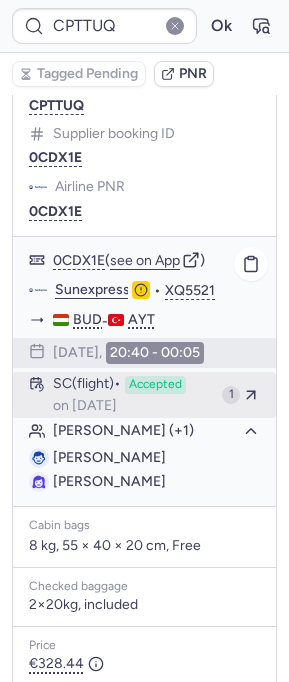 click on "on [DATE]" at bounding box center [85, 406] 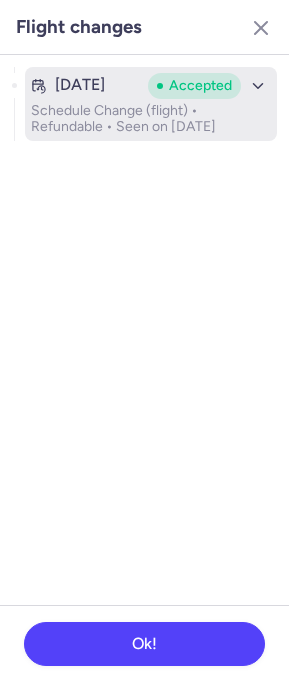 click on "Accepted" at bounding box center [194, 86] 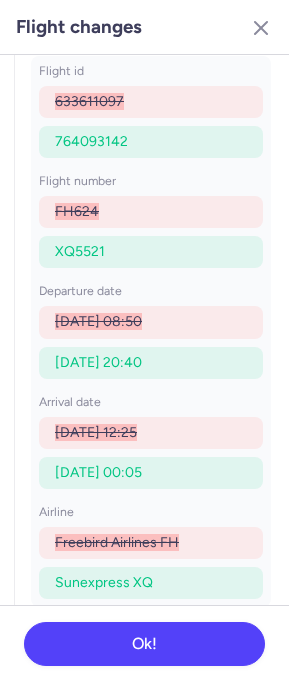 scroll, scrollTop: 0, scrollLeft: 0, axis: both 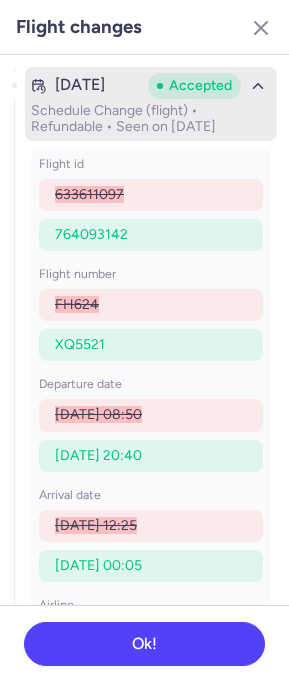 click 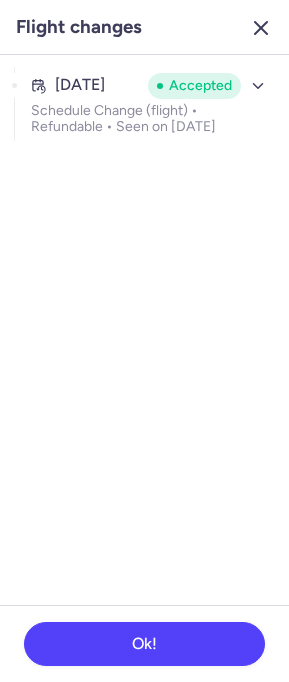 click 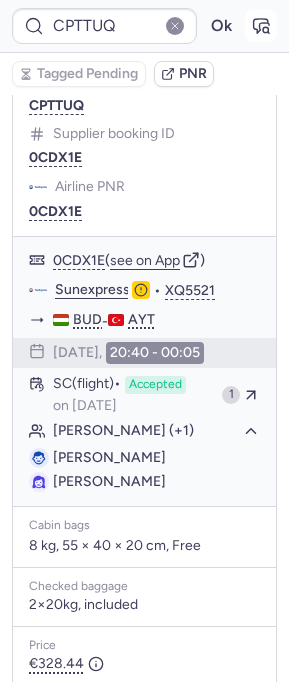 click 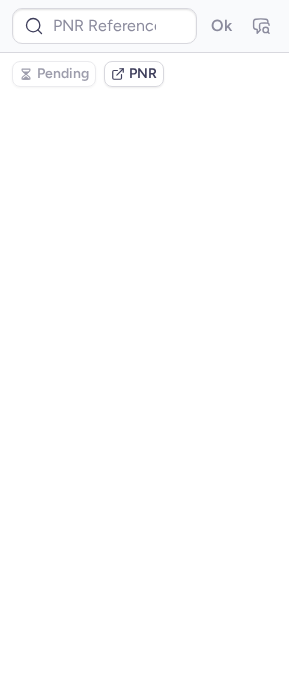 scroll, scrollTop: 0, scrollLeft: 0, axis: both 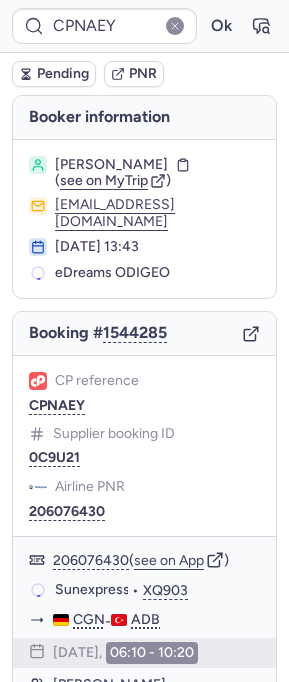 type on "CPTTUQ" 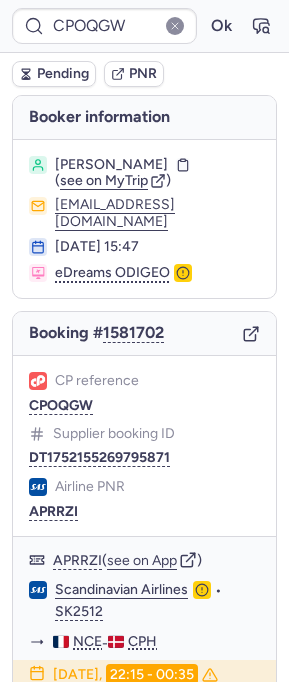 type on "CPTTUQ" 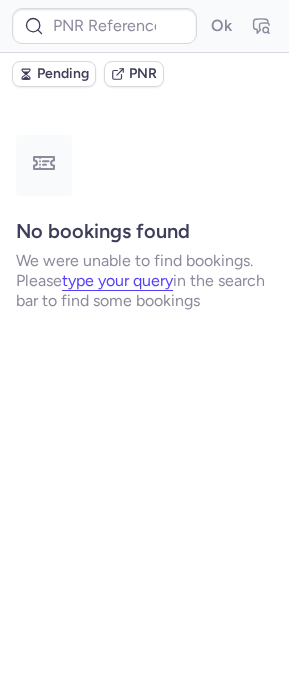 type on "CPTTUQ" 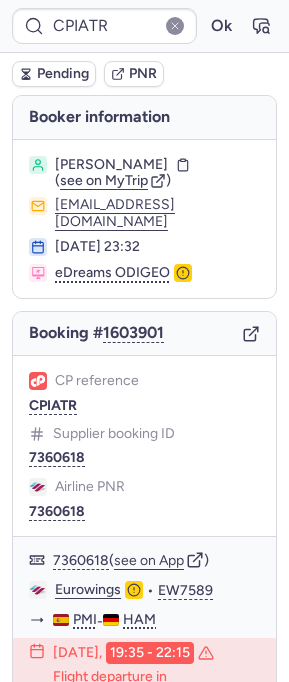 type on "CPTTUQ" 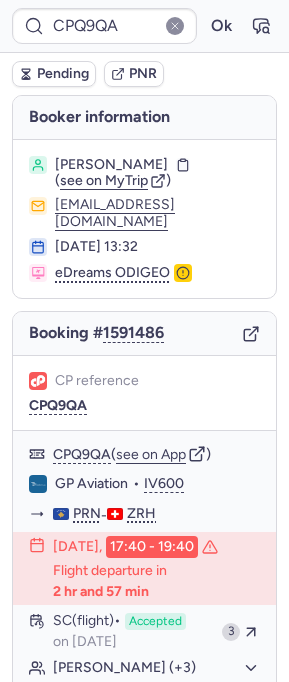 type on "CPQPRY" 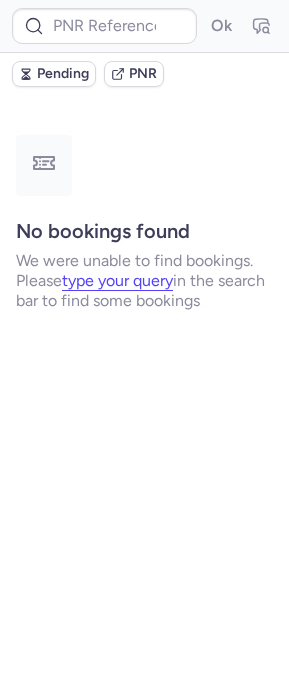 type on "CPTTUQ" 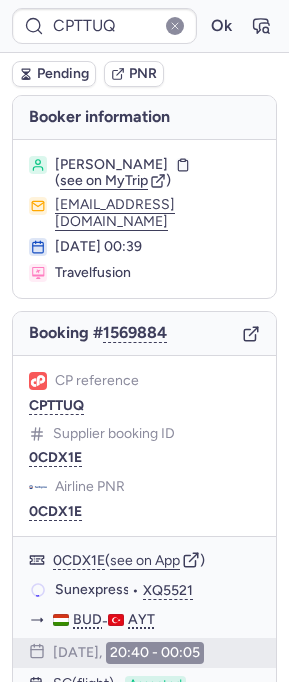 type on "[DATE]" 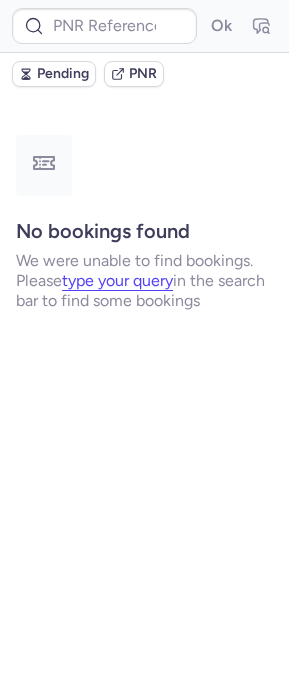 type on "[DATE]" 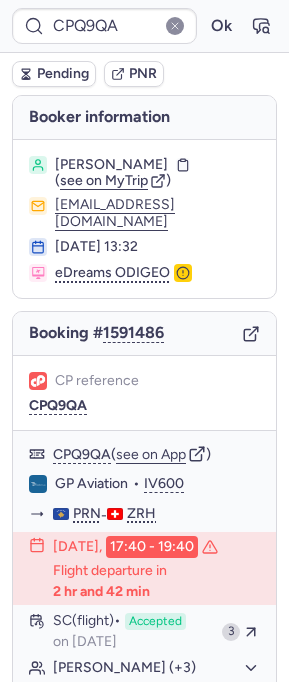 click on "[EMAIL_ADDRESS][DOMAIN_NAME]" at bounding box center [157, 213] 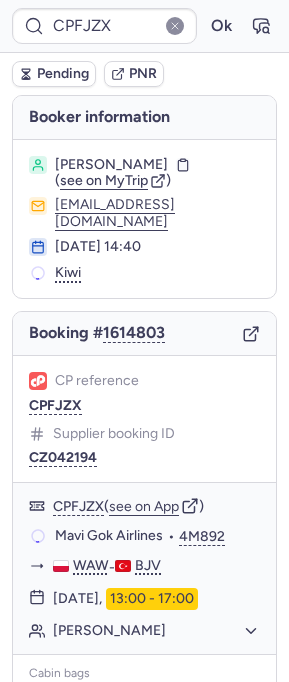 type on "CPQ9QA" 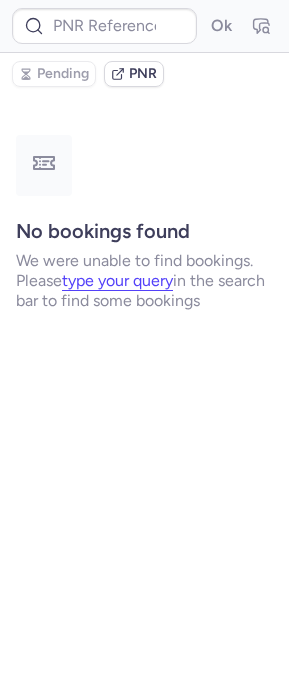 type on "CPYS6U" 